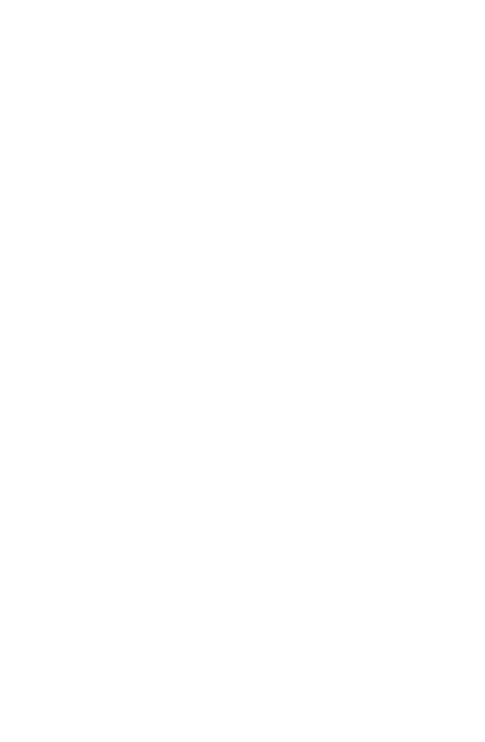 scroll, scrollTop: 0, scrollLeft: 0, axis: both 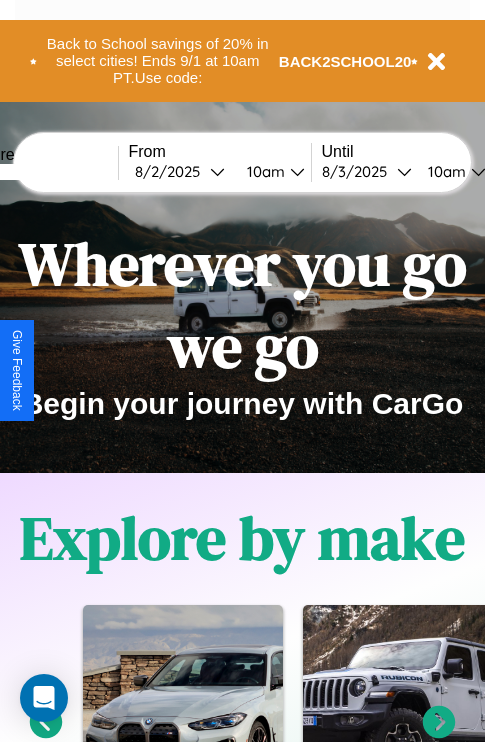 click at bounding box center (43, 172) 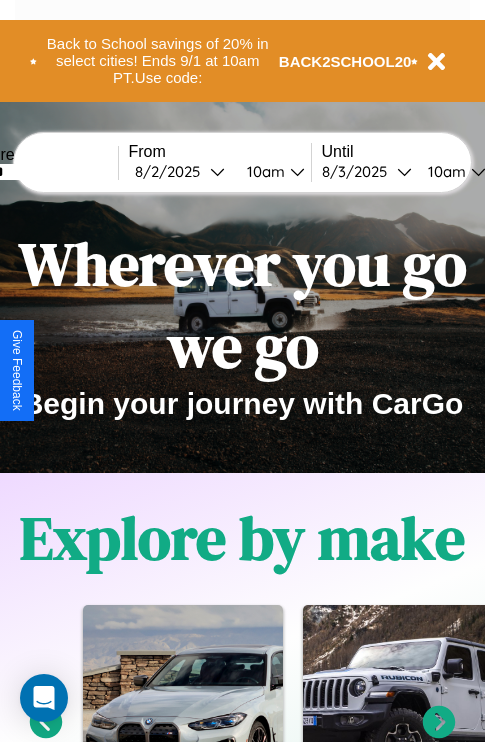 type on "******" 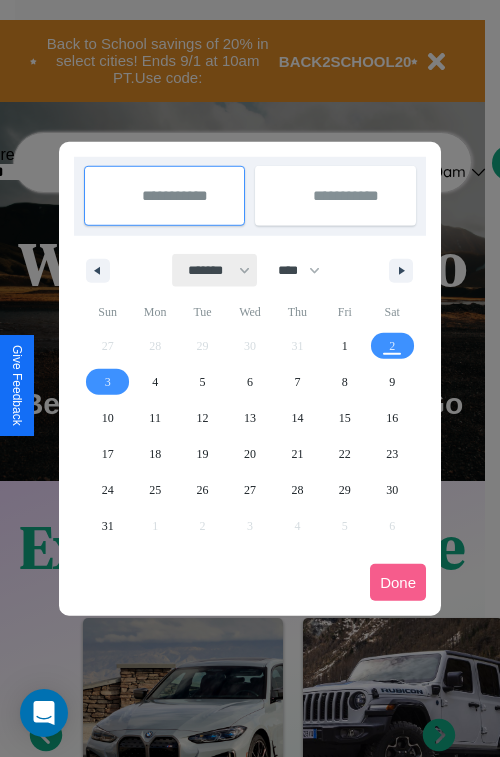click on "******* ******** ***** ***** *** **** **** ****** ********* ******* ******** ********" at bounding box center (215, 270) 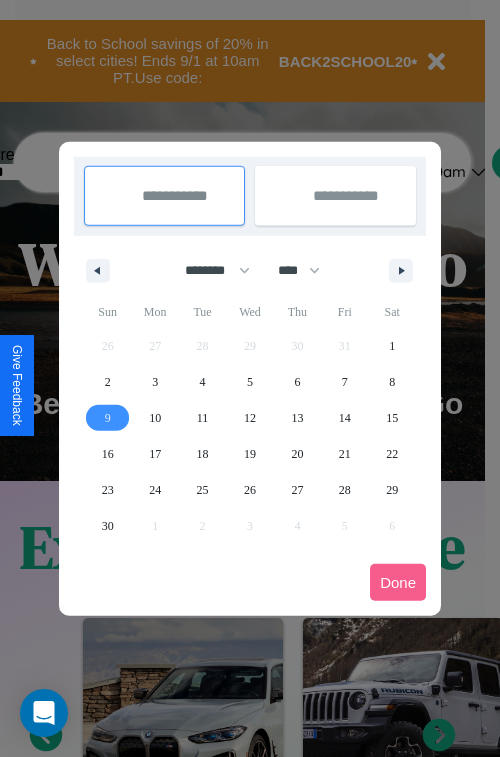 click on "9" at bounding box center (108, 418) 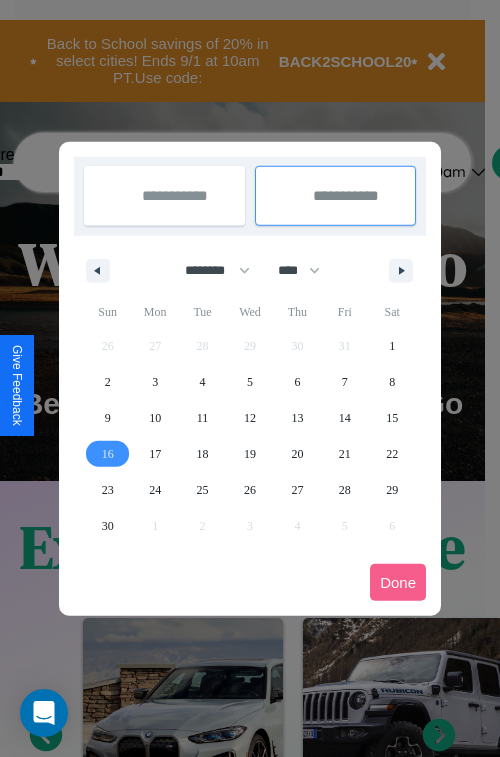 click on "16" at bounding box center [108, 454] 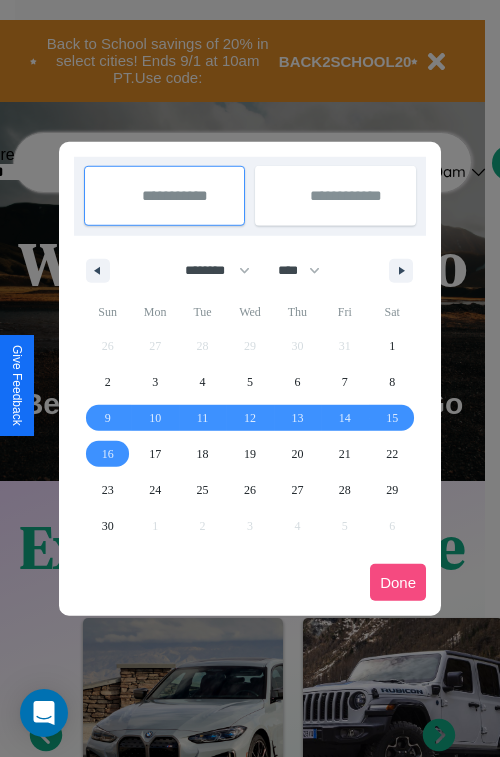 click on "Done" at bounding box center [398, 582] 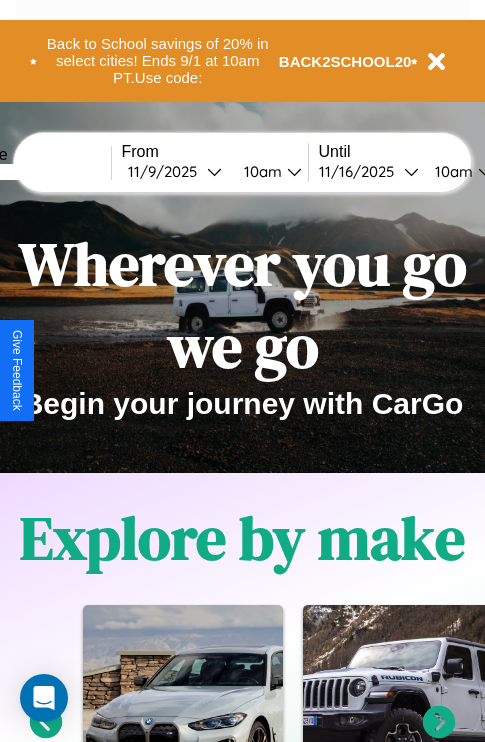 click on "10am" at bounding box center [260, 171] 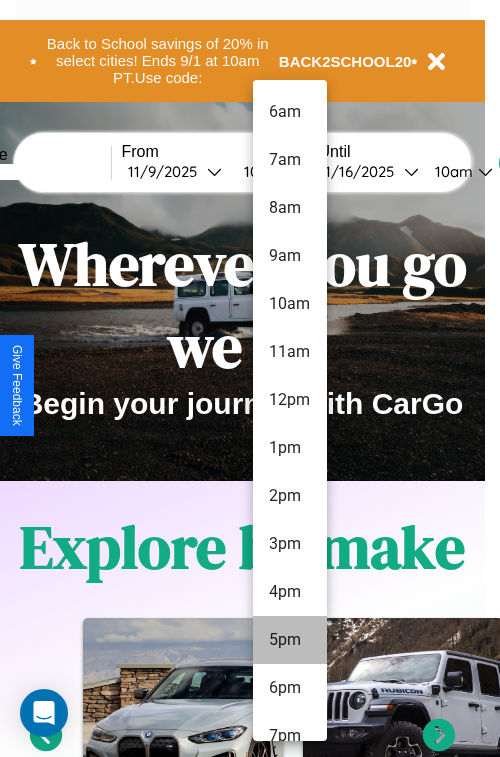 click on "5pm" at bounding box center (290, 640) 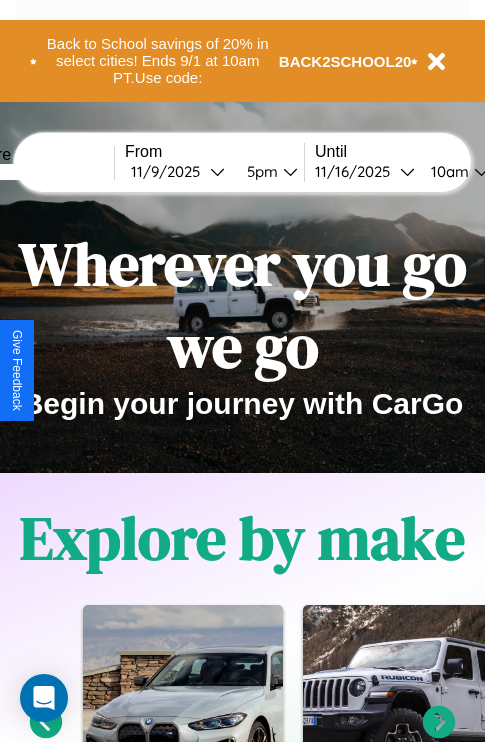 scroll, scrollTop: 0, scrollLeft: 71, axis: horizontal 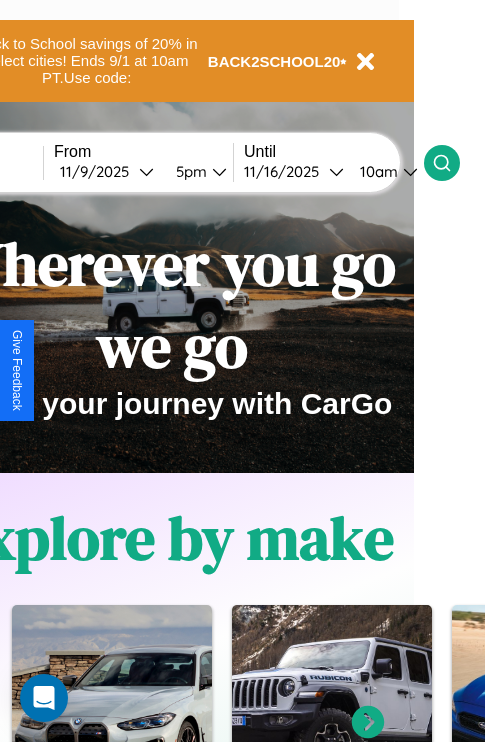 click 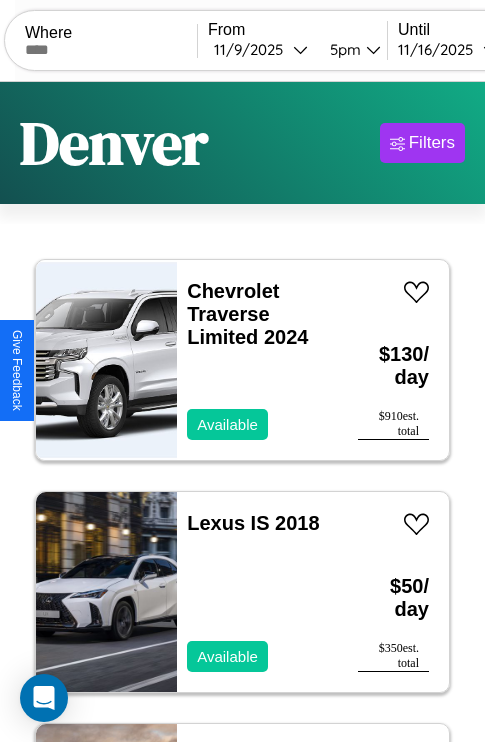 scroll, scrollTop: 95, scrollLeft: 0, axis: vertical 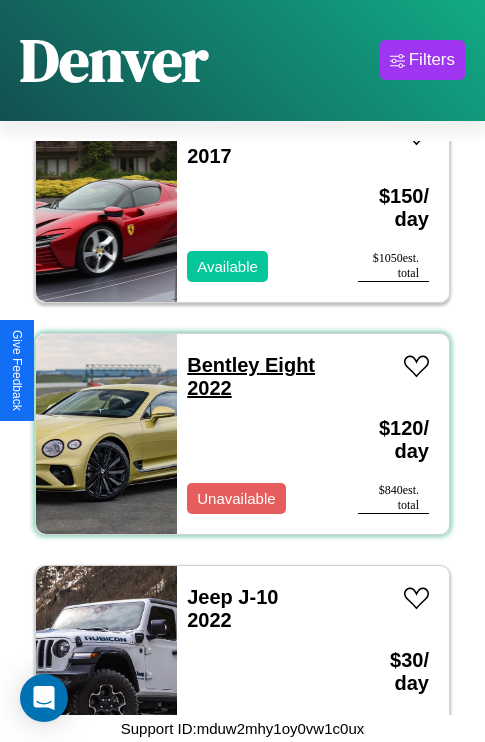 click on "Bentley   Eight   2022" at bounding box center [251, 376] 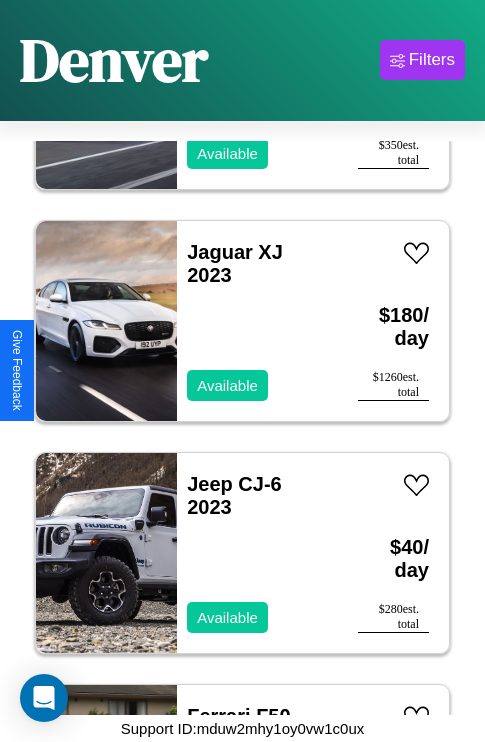 scroll, scrollTop: 307, scrollLeft: 0, axis: vertical 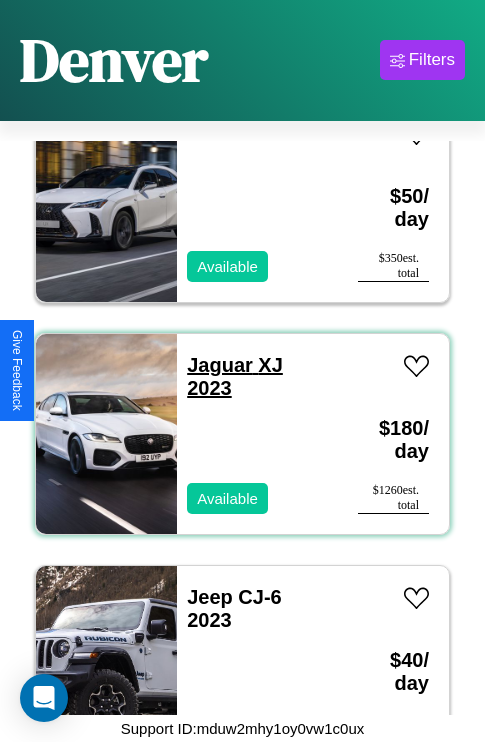click on "Jaguar   XJ   2023" at bounding box center [235, 376] 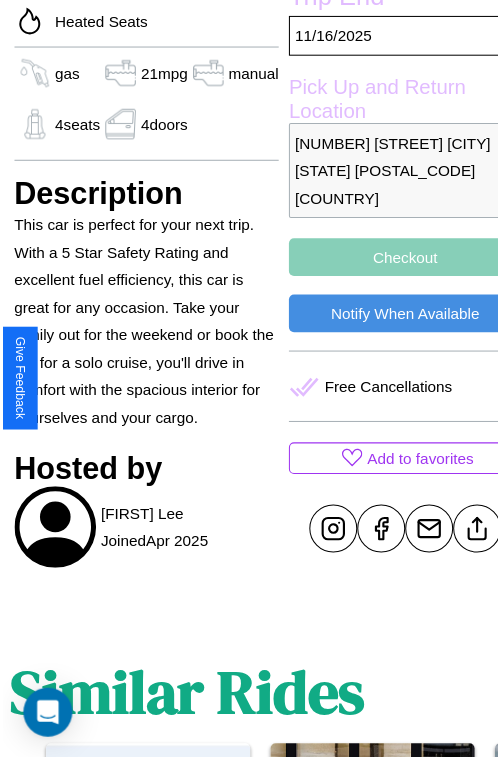 scroll, scrollTop: 575, scrollLeft: 68, axis: both 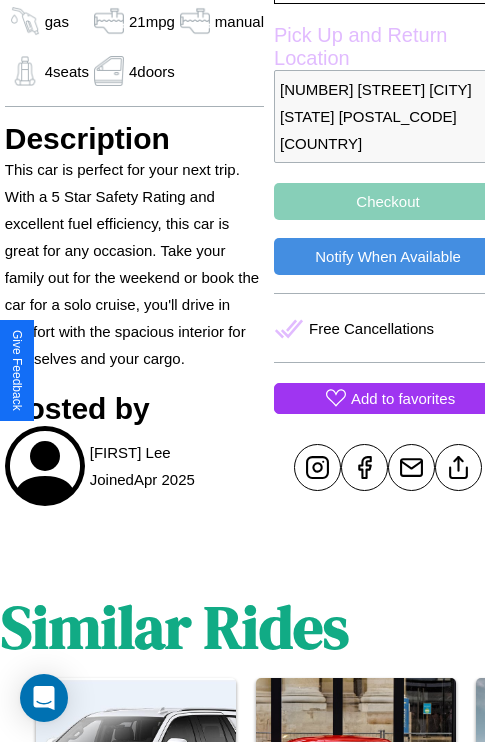 click on "Add to favorites" at bounding box center [403, 398] 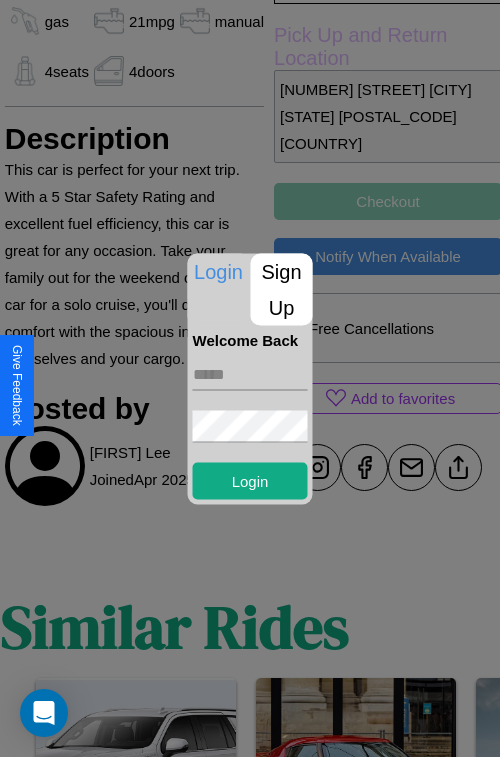 click on "Sign Up" at bounding box center [282, 289] 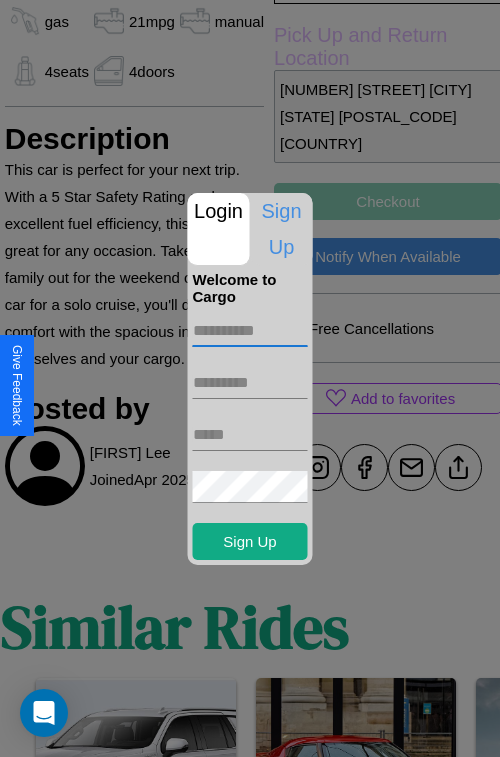 click at bounding box center (250, 331) 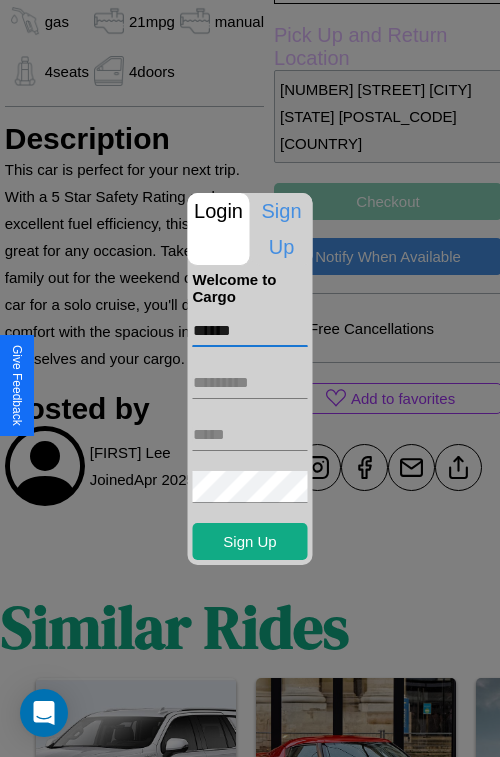type on "******" 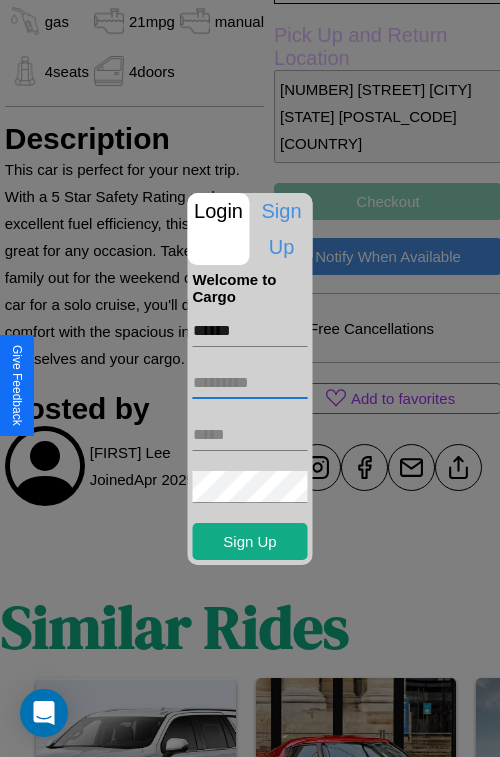 click at bounding box center (250, 383) 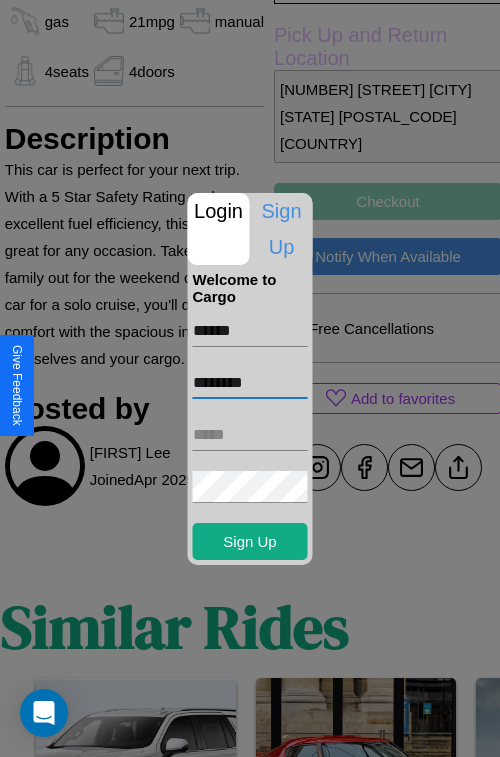 type on "********" 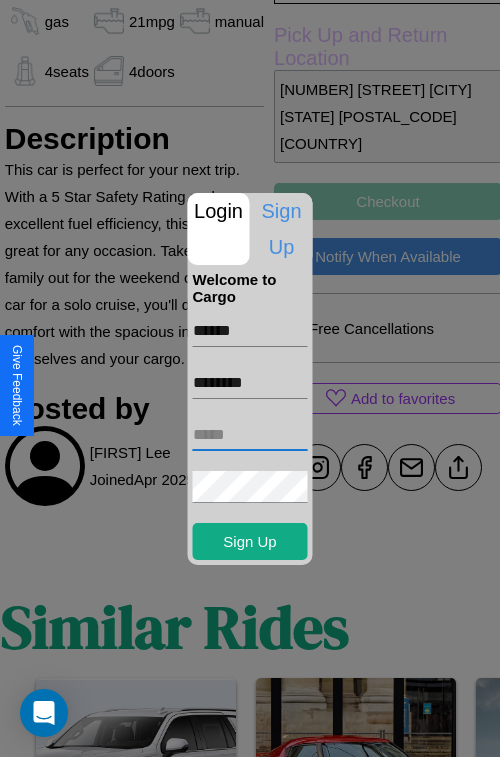 click at bounding box center [250, 435] 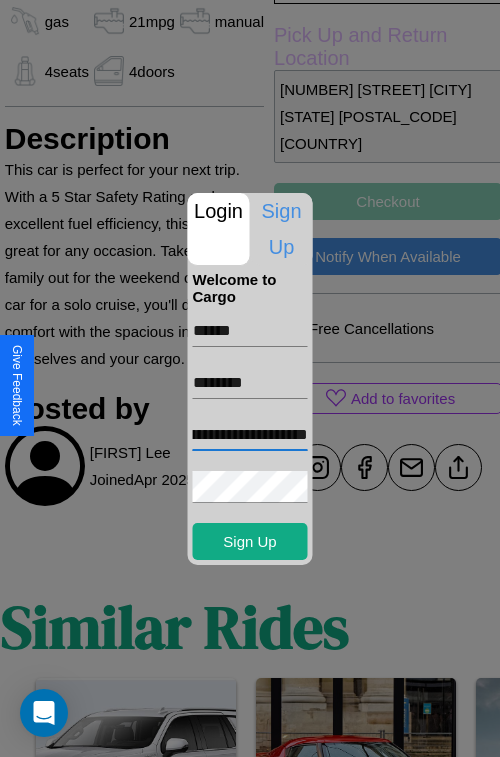 scroll, scrollTop: 0, scrollLeft: 101, axis: horizontal 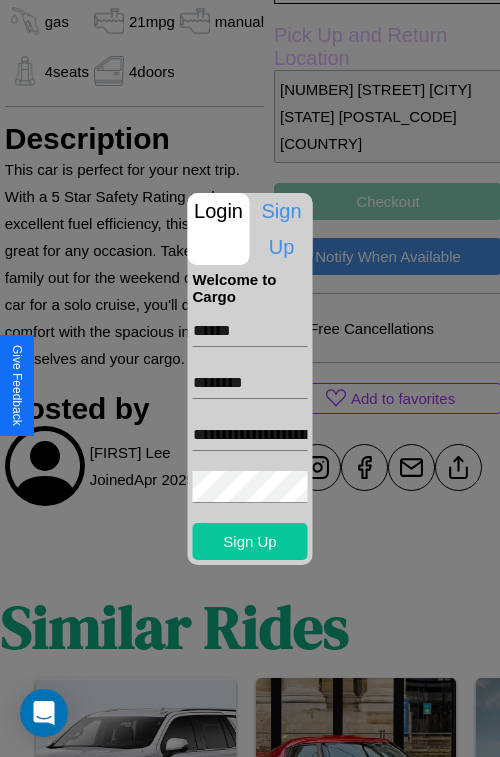 click on "Sign Up" at bounding box center [250, 541] 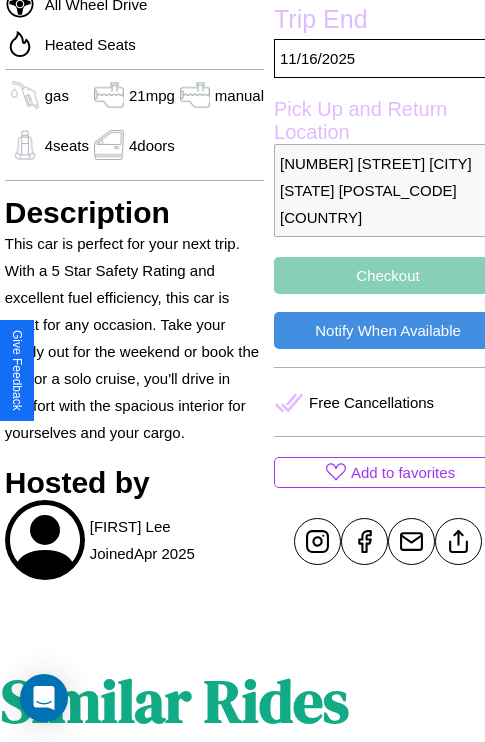 scroll, scrollTop: 378, scrollLeft: 68, axis: both 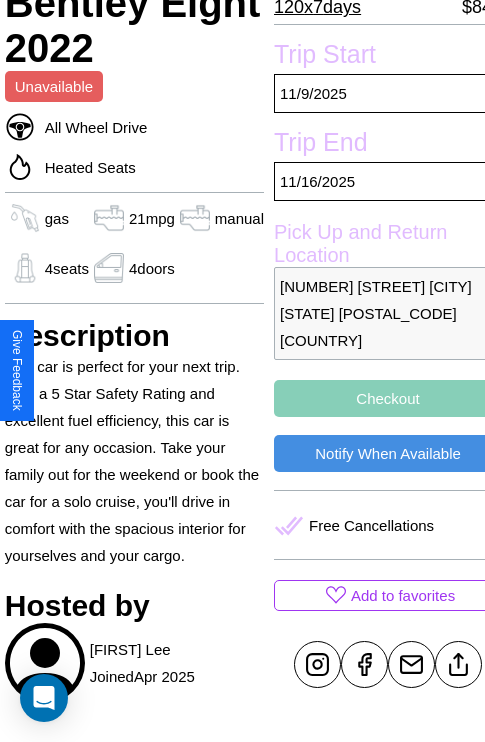 click on "Checkout" at bounding box center [388, 398] 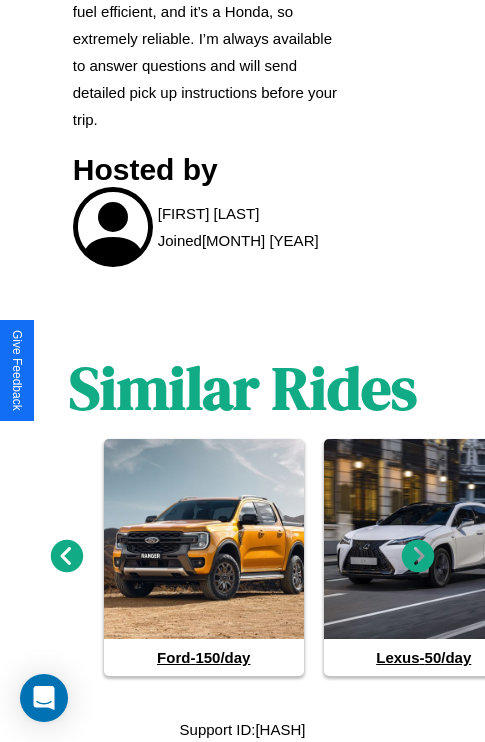 scroll, scrollTop: 1136, scrollLeft: 0, axis: vertical 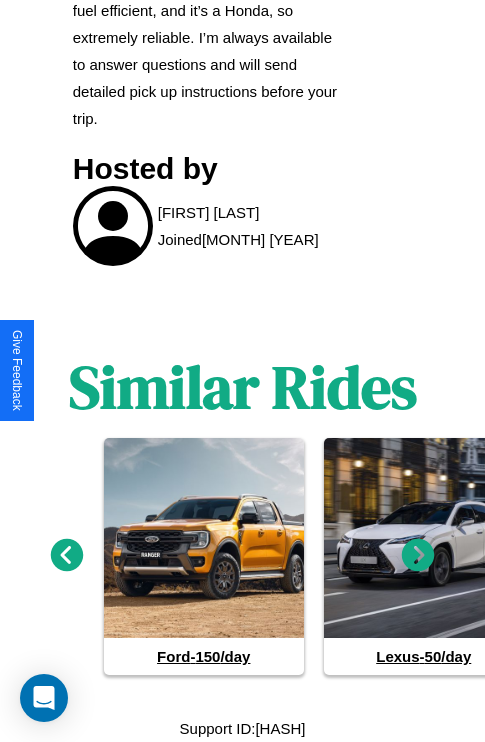 click 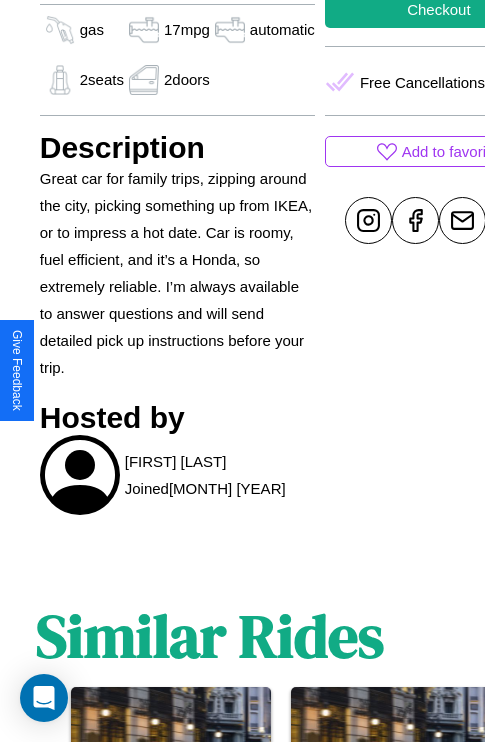 scroll, scrollTop: 499, scrollLeft: 84, axis: both 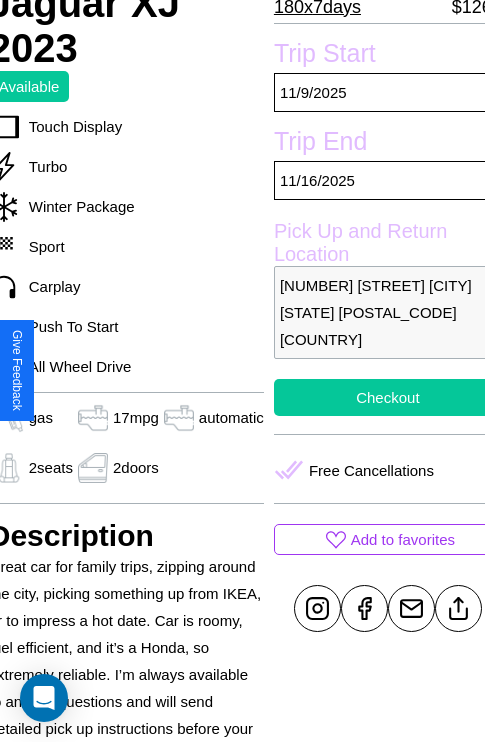 click on "Checkout" at bounding box center [388, 397] 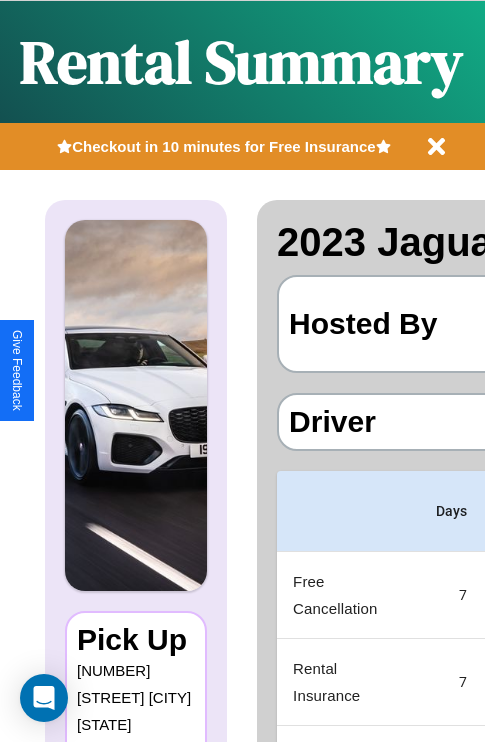 scroll, scrollTop: 0, scrollLeft: 382, axis: horizontal 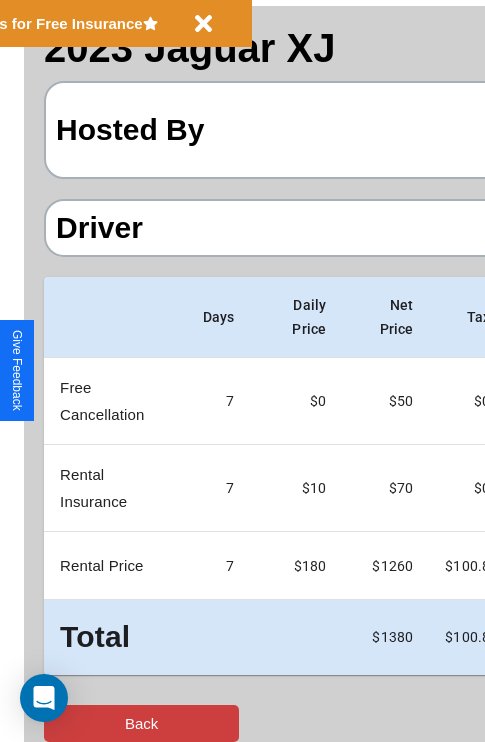 click on "Back" at bounding box center [141, 723] 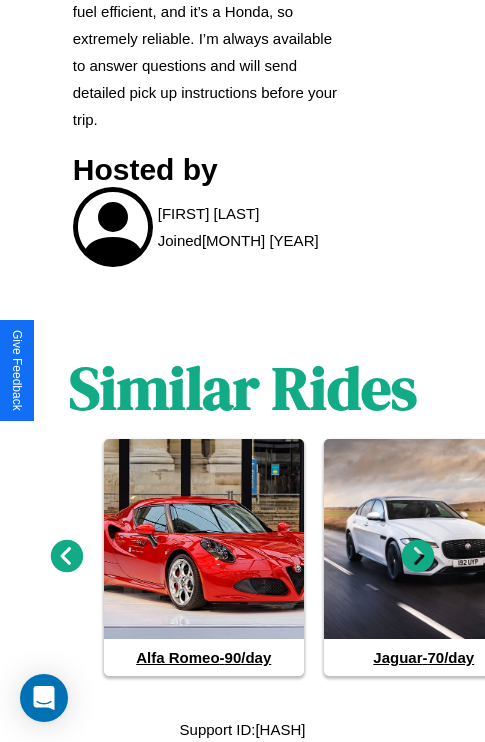 scroll, scrollTop: 1136, scrollLeft: 0, axis: vertical 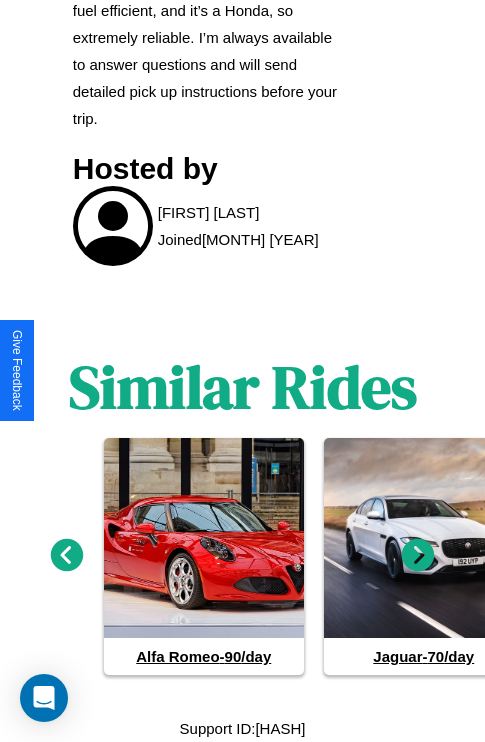 click 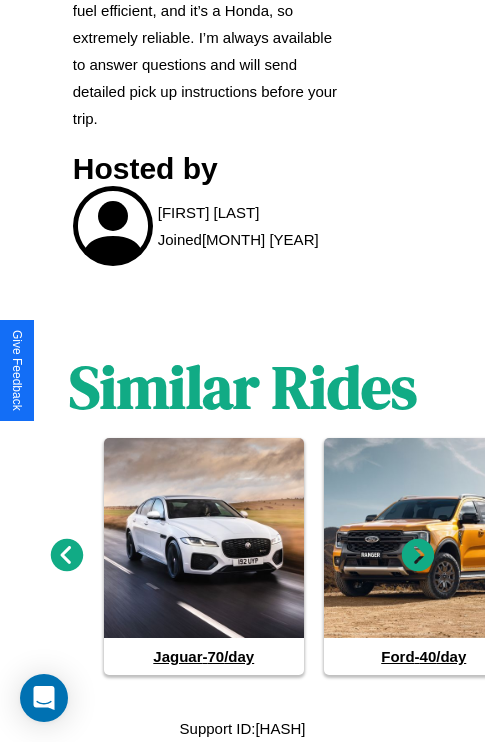 click 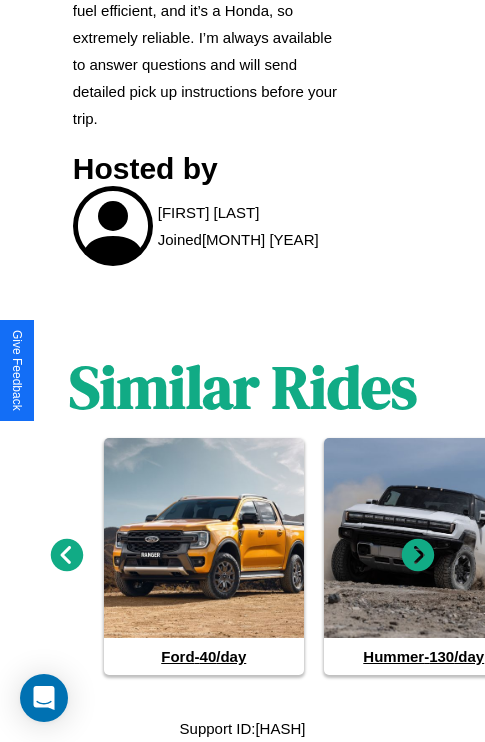 click 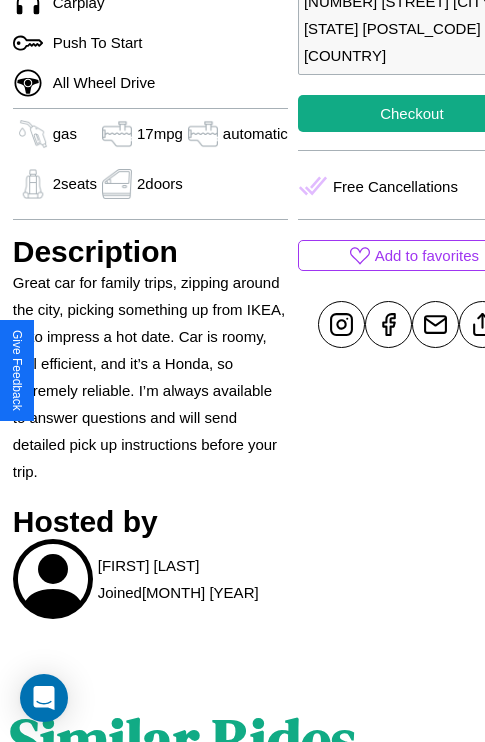 scroll, scrollTop: 641, scrollLeft: 84, axis: both 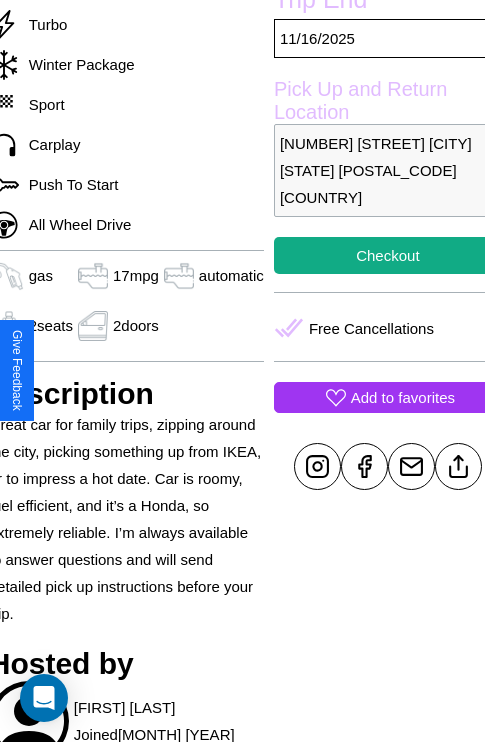 click on "Add to favorites" at bounding box center [403, 397] 